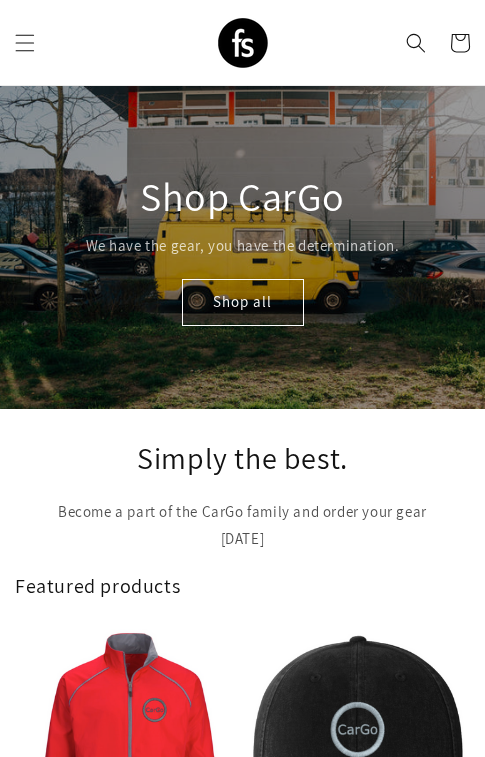scroll, scrollTop: 0, scrollLeft: 0, axis: both 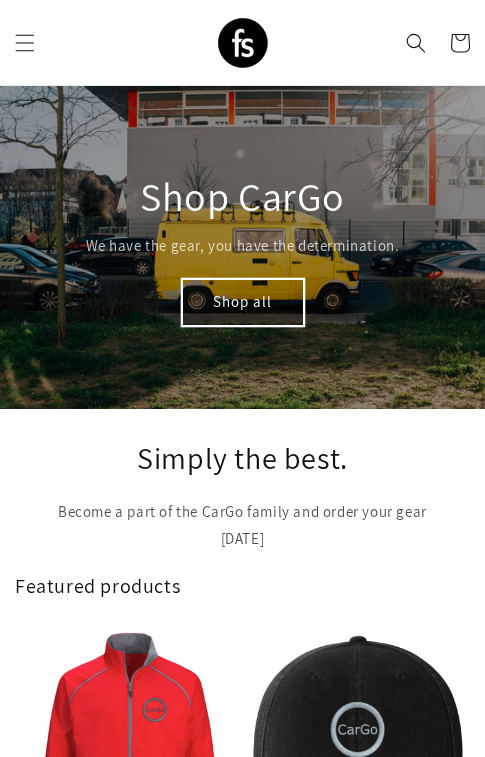click on "Shop all" at bounding box center [243, 302] 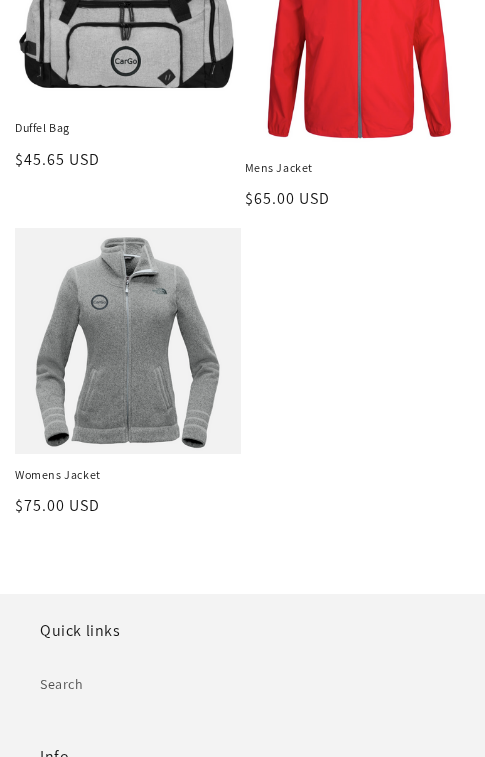 scroll, scrollTop: 659, scrollLeft: 0, axis: vertical 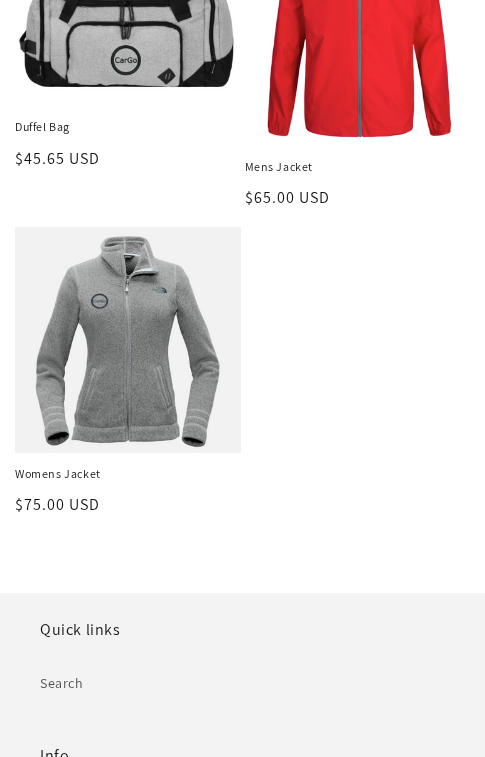 click on "Womens Jacket" at bounding box center (128, 474) 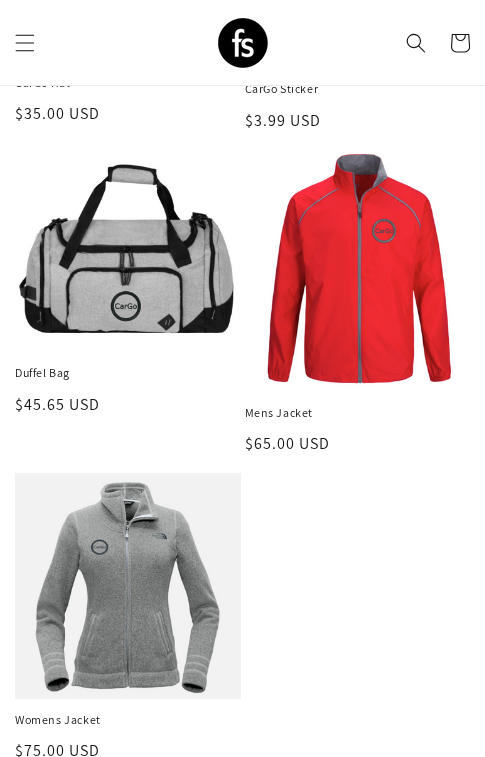 scroll, scrollTop: 344, scrollLeft: 0, axis: vertical 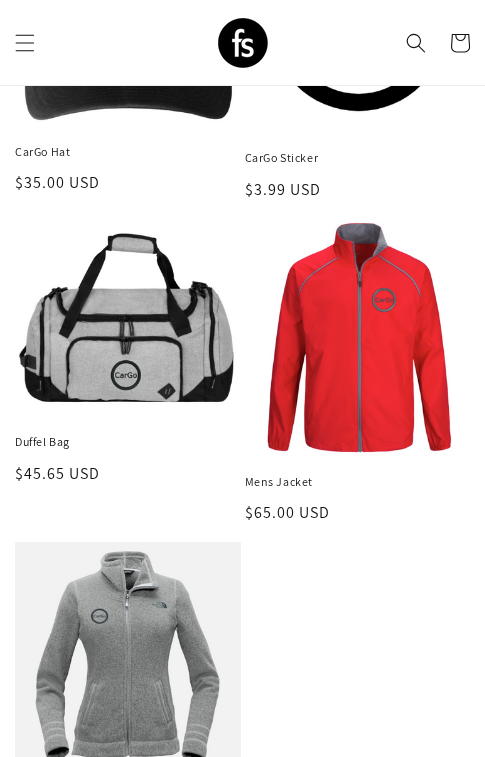 click on "Mens Jacket" at bounding box center (358, 482) 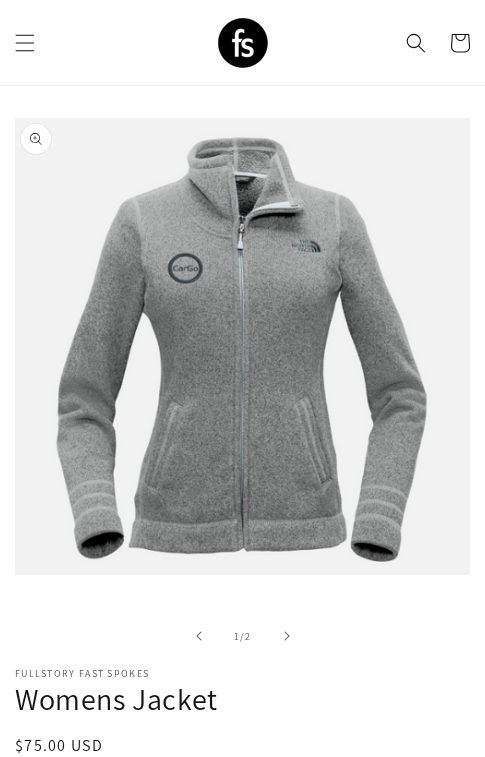 scroll, scrollTop: 0, scrollLeft: 0, axis: both 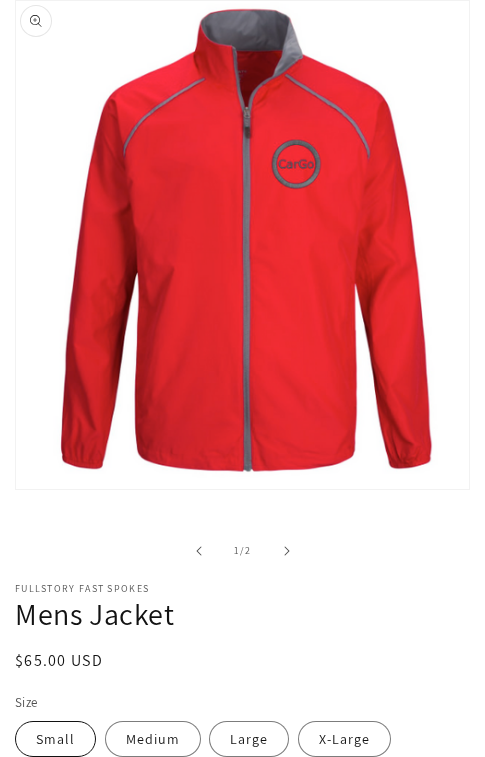 click on "Small" at bounding box center (55, 739) 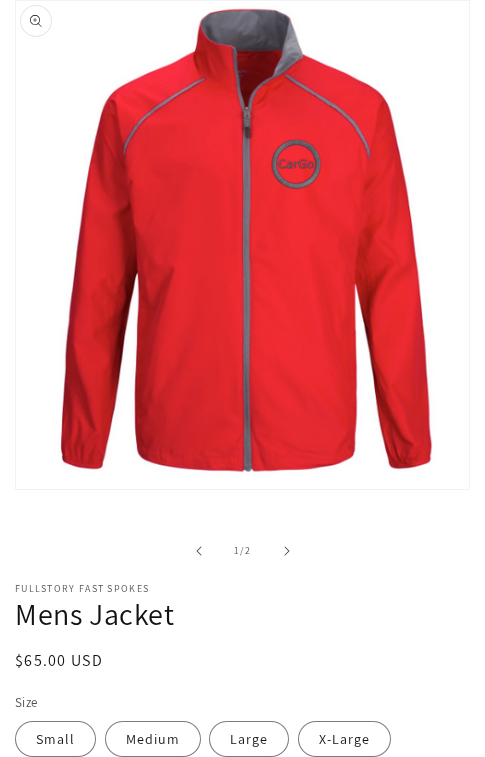 scroll, scrollTop: 337, scrollLeft: 0, axis: vertical 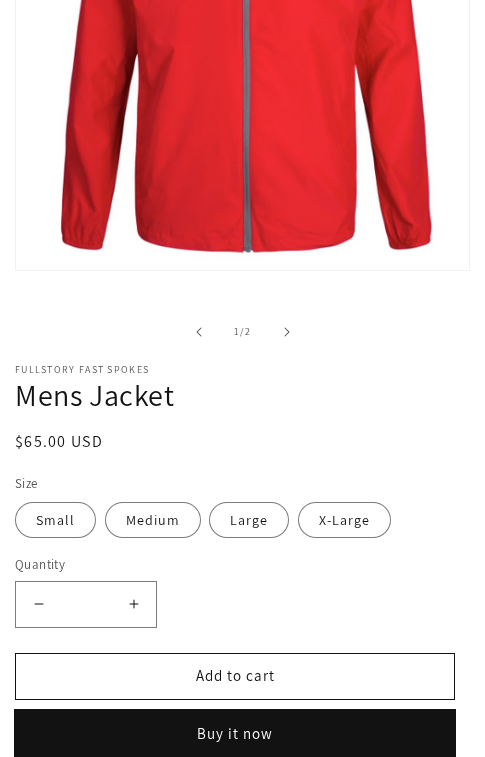 click on "Buy it now" at bounding box center (235, 733) 